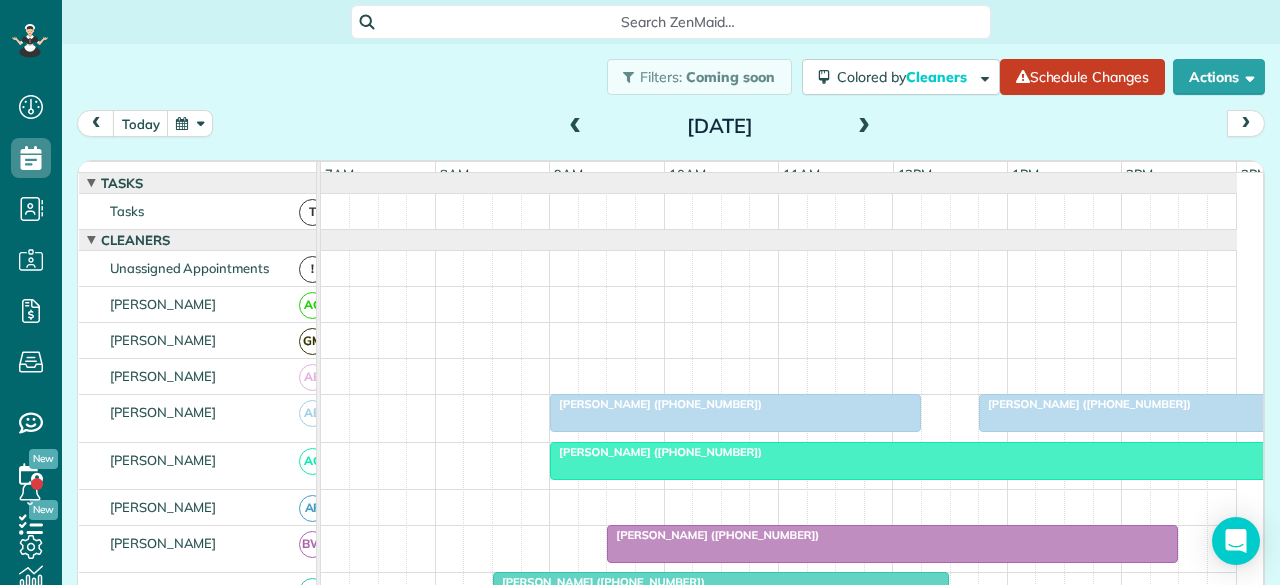 scroll, scrollTop: 0, scrollLeft: 0, axis: both 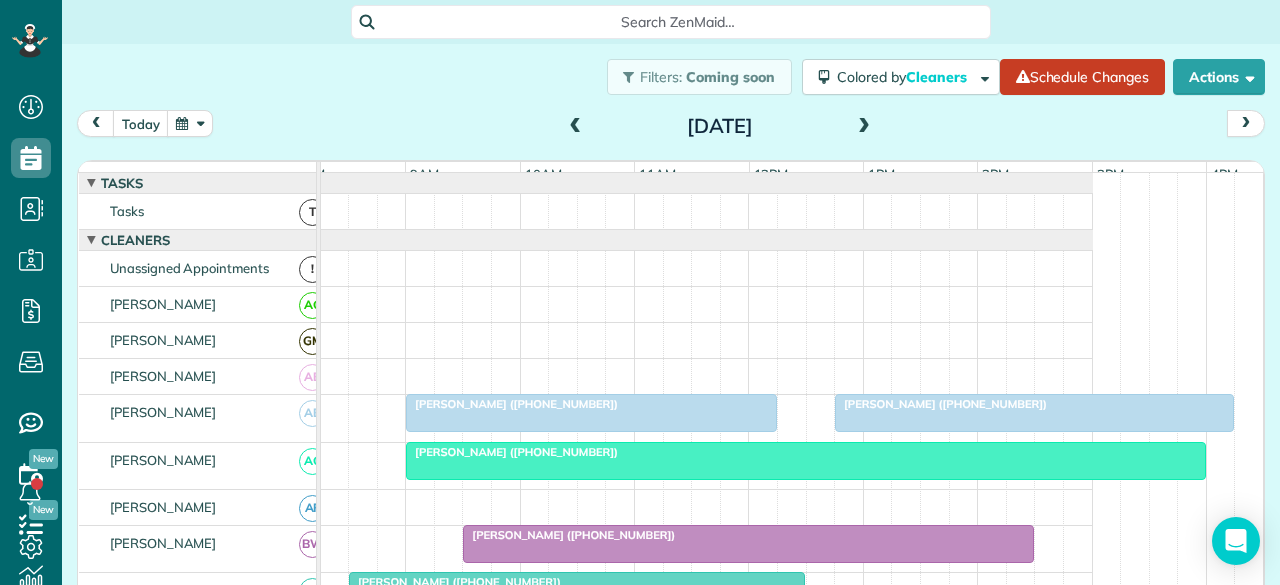 click at bounding box center (576, 127) 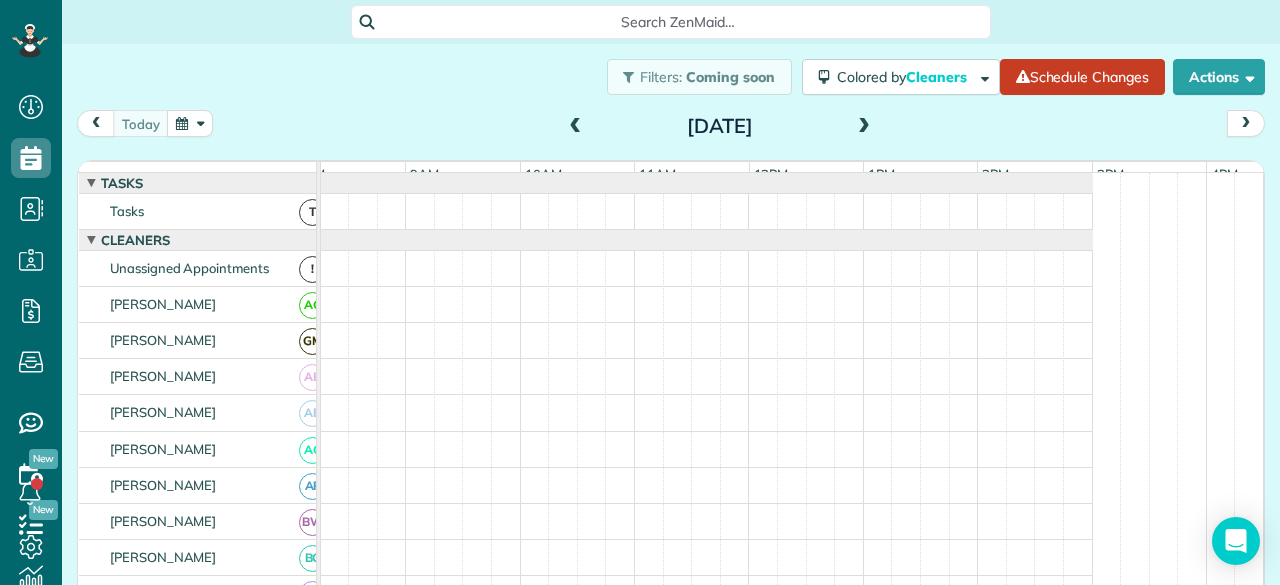 scroll, scrollTop: 0, scrollLeft: 0, axis: both 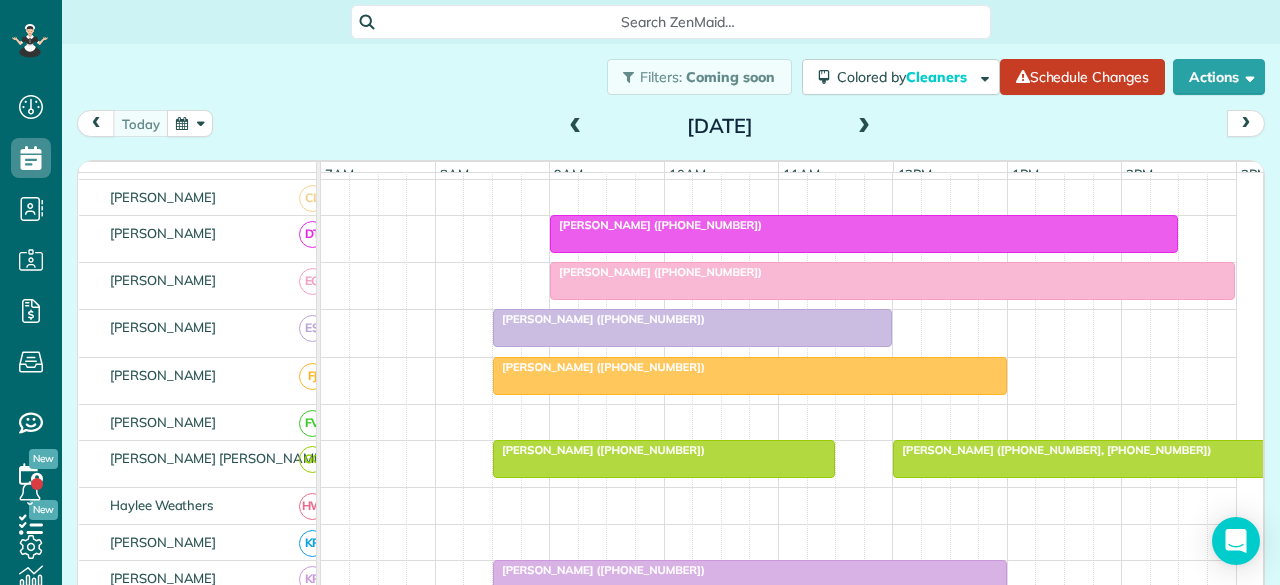 click at bounding box center (892, 281) 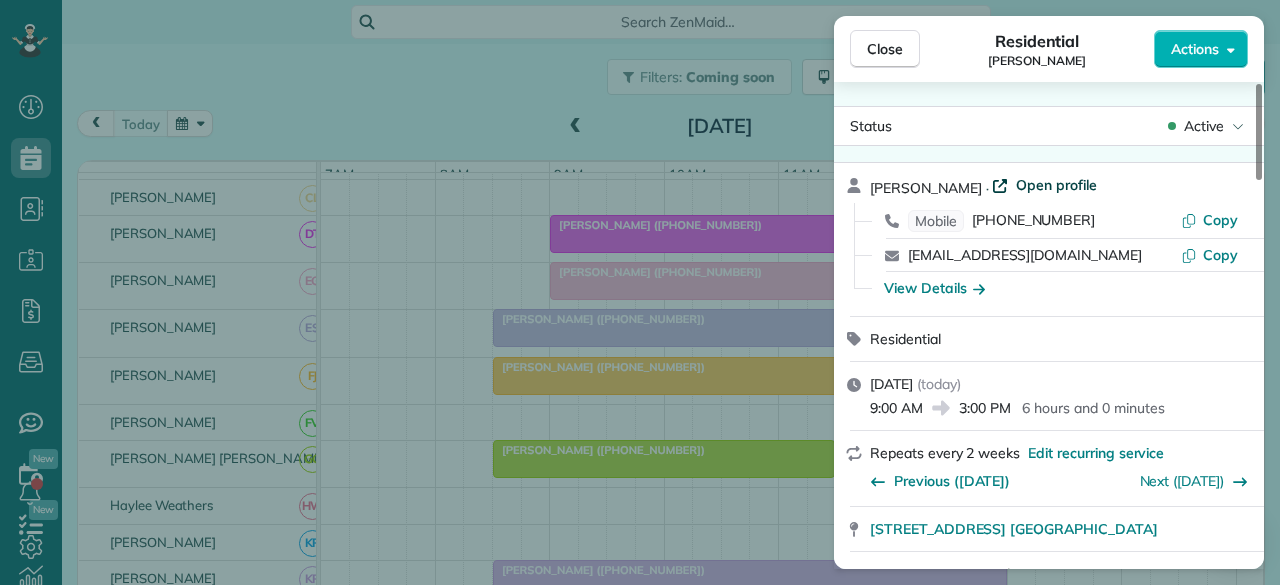click on "Open profile" at bounding box center (1056, 185) 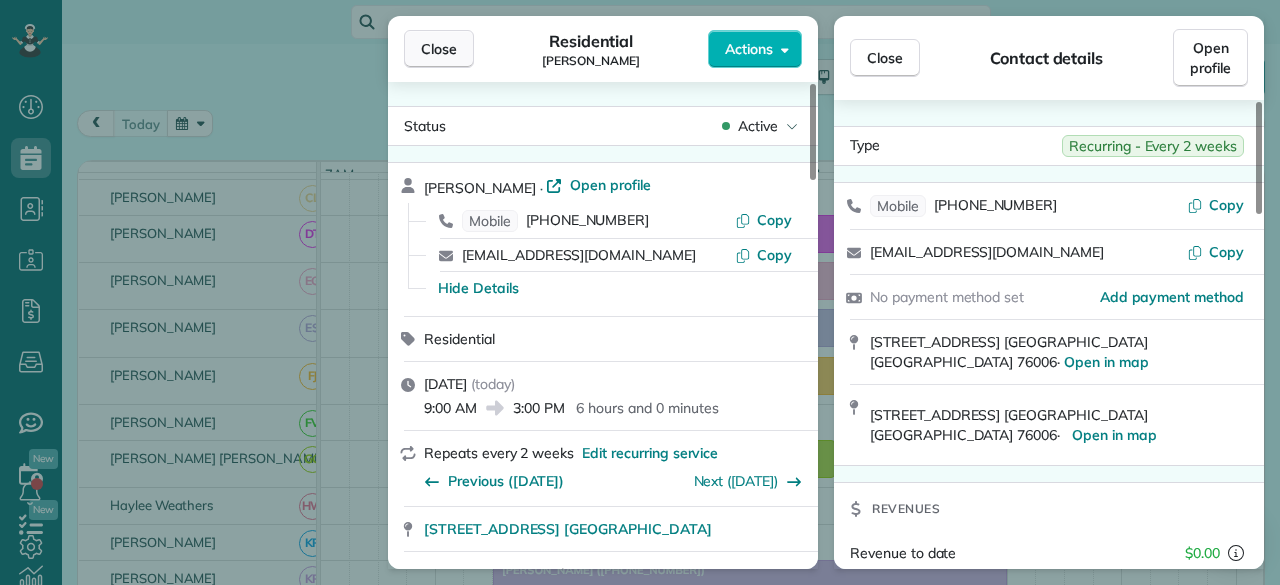 click on "Close" at bounding box center (439, 49) 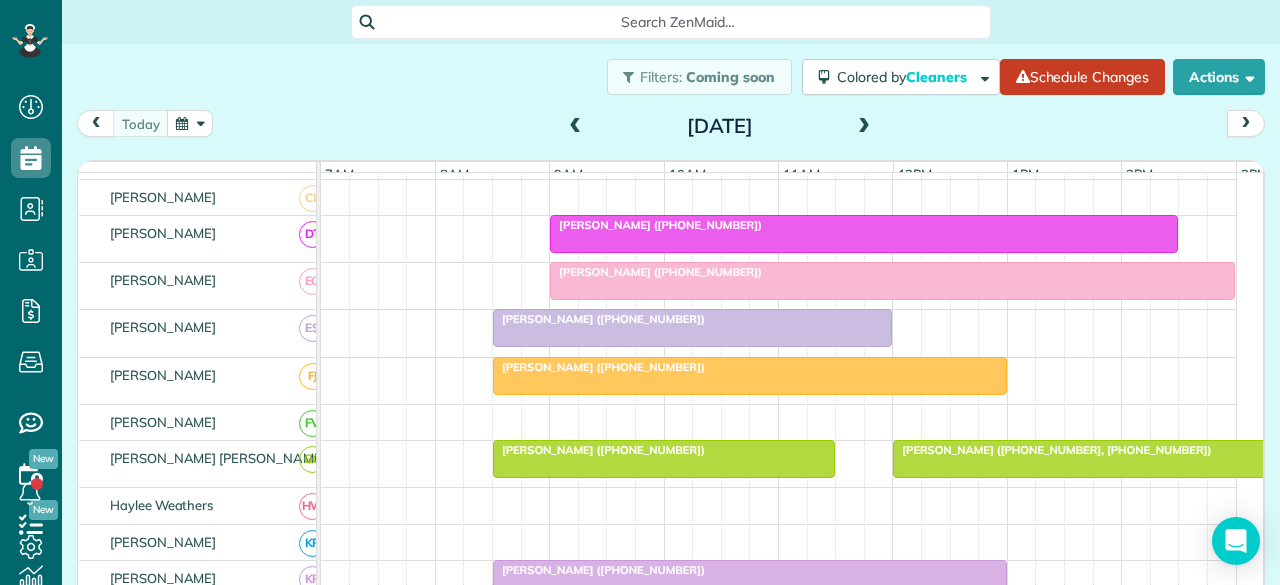 click at bounding box center [864, 127] 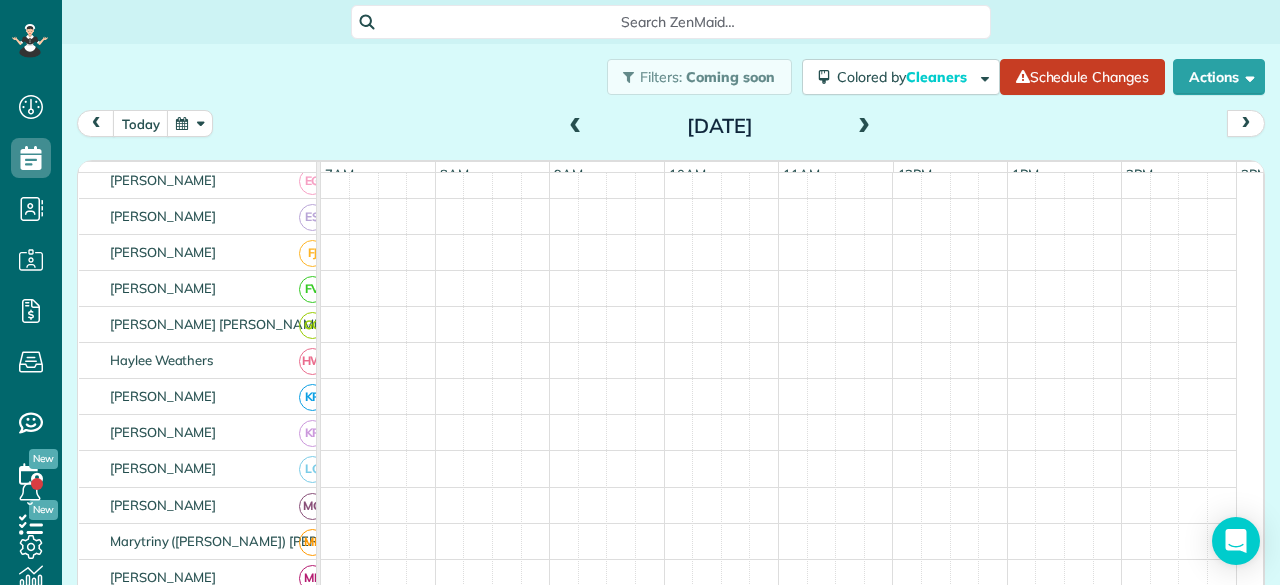 scroll, scrollTop: 432, scrollLeft: 0, axis: vertical 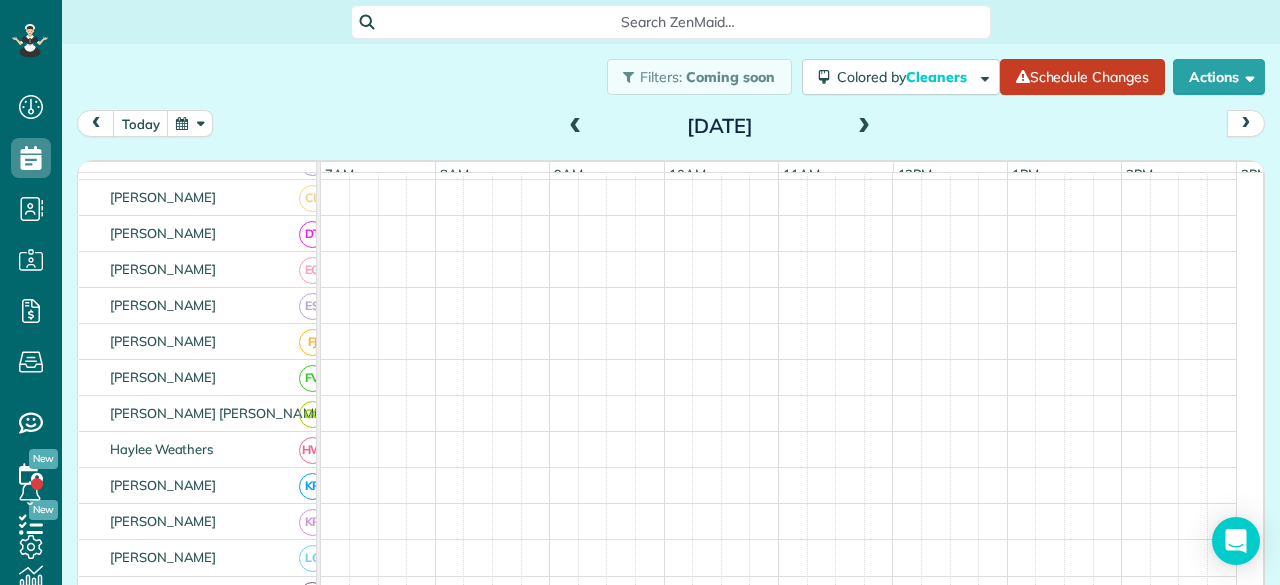 click at bounding box center [864, 127] 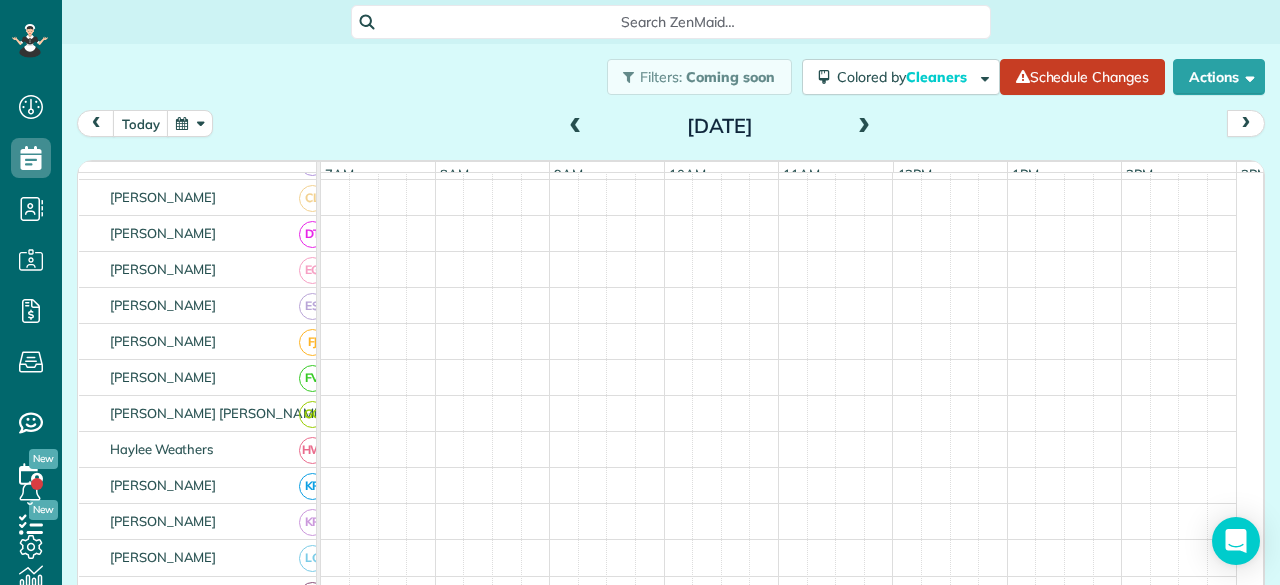 click at bounding box center (864, 127) 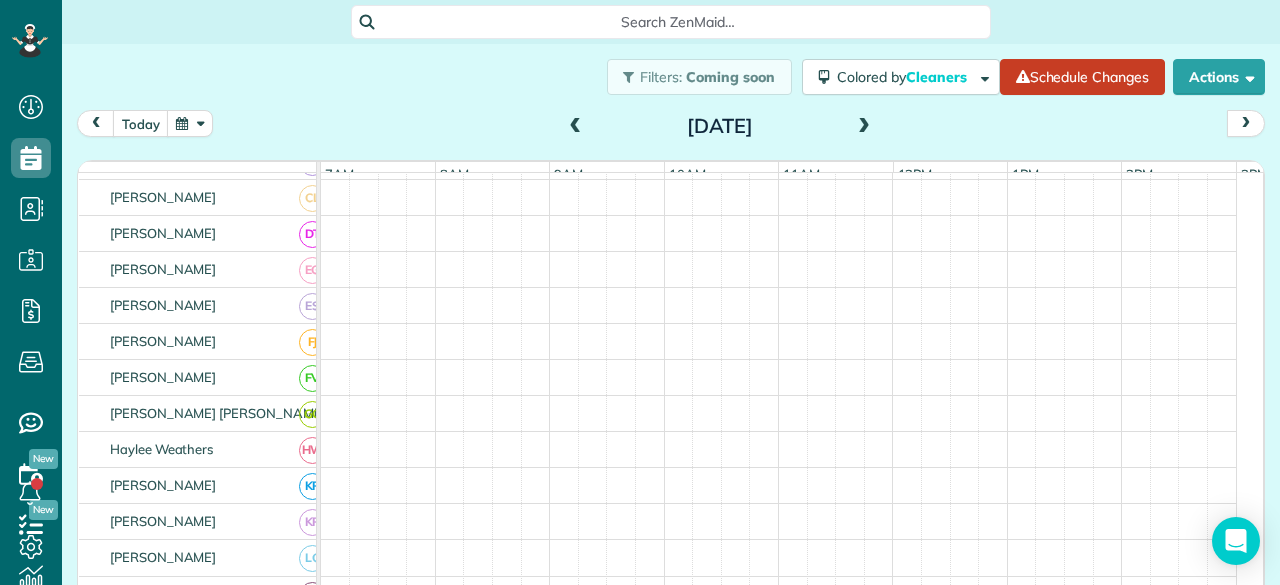 scroll, scrollTop: 432, scrollLeft: 0, axis: vertical 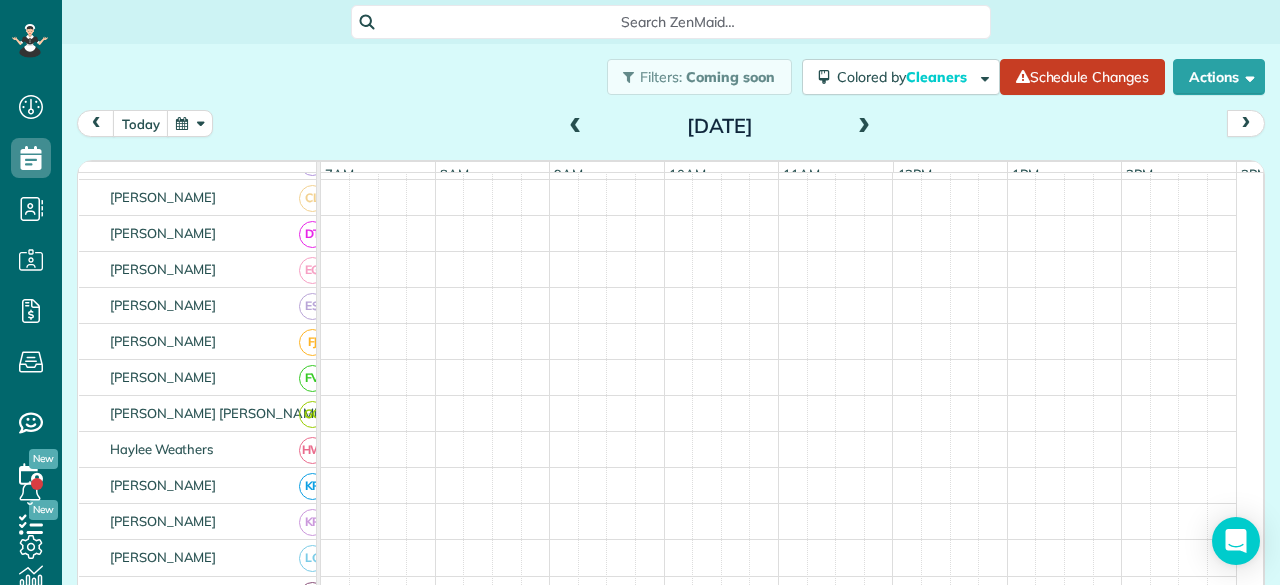 click at bounding box center [864, 127] 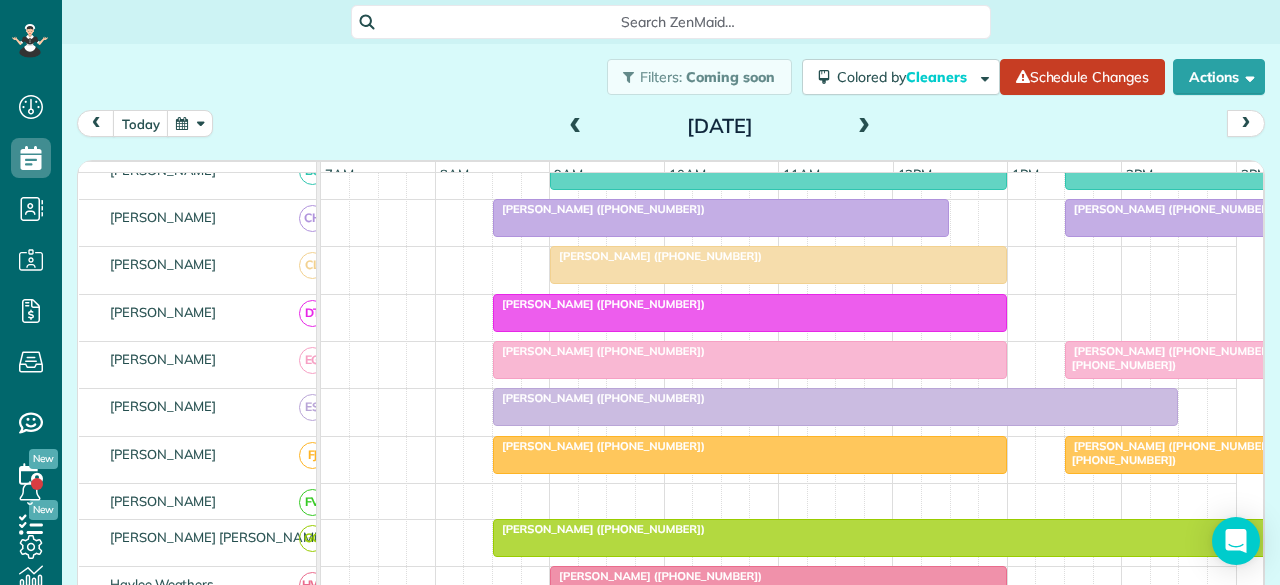 scroll, scrollTop: 500, scrollLeft: 0, axis: vertical 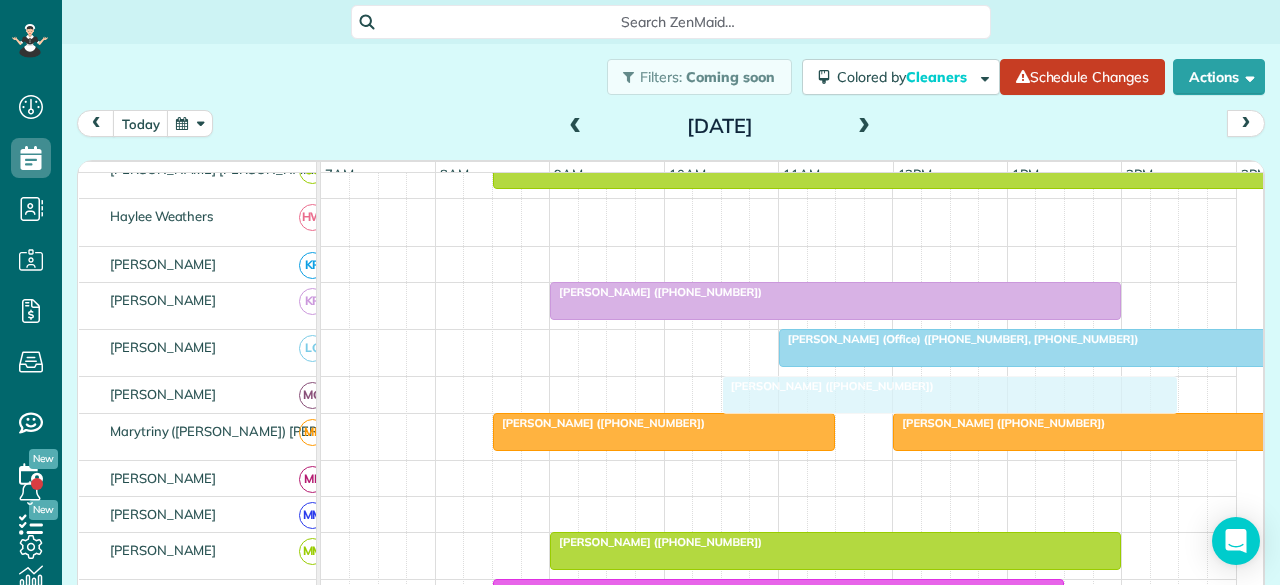 drag, startPoint x: 621, startPoint y: 325, endPoint x: 797, endPoint y: 385, distance: 185.94623 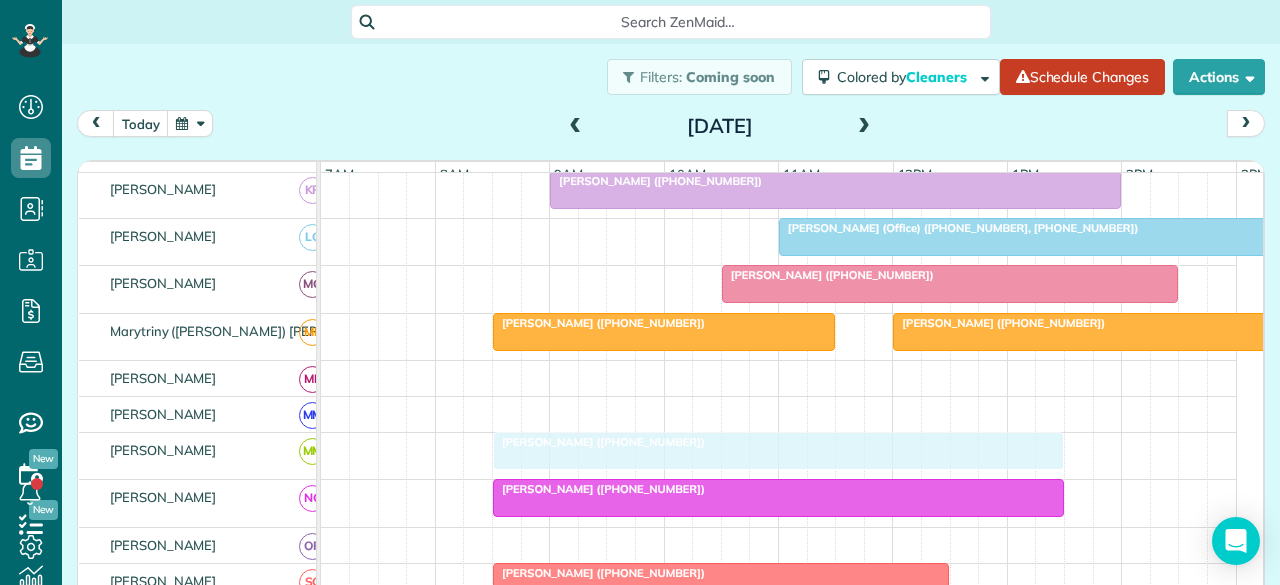 drag, startPoint x: 590, startPoint y: 451, endPoint x: 533, endPoint y: 459, distance: 57.558666 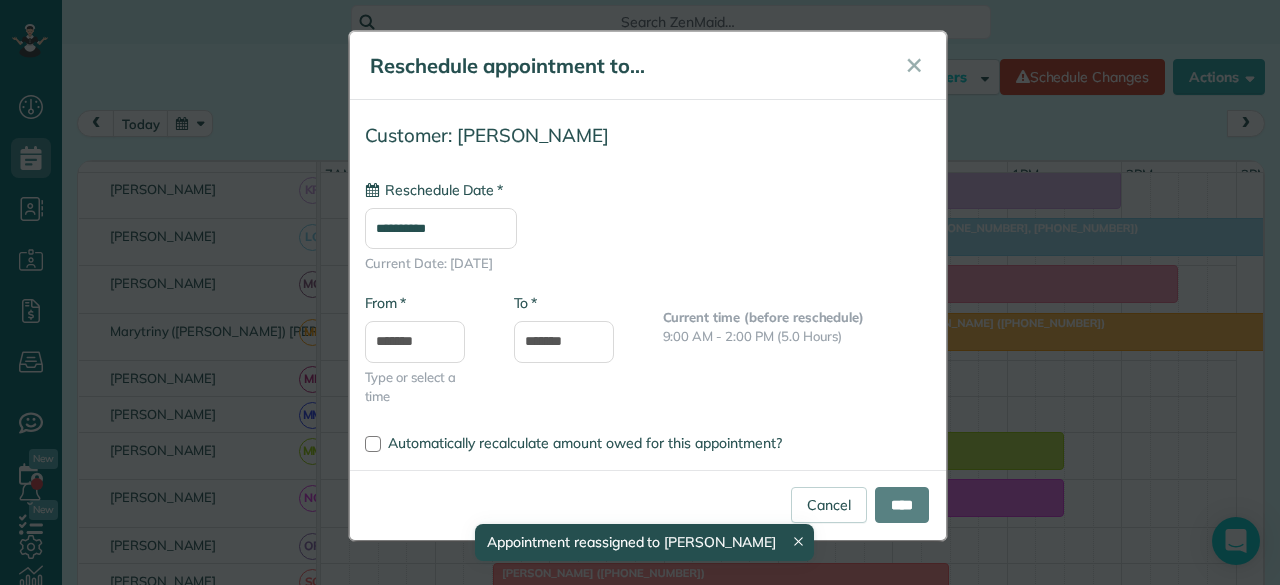 type on "**********" 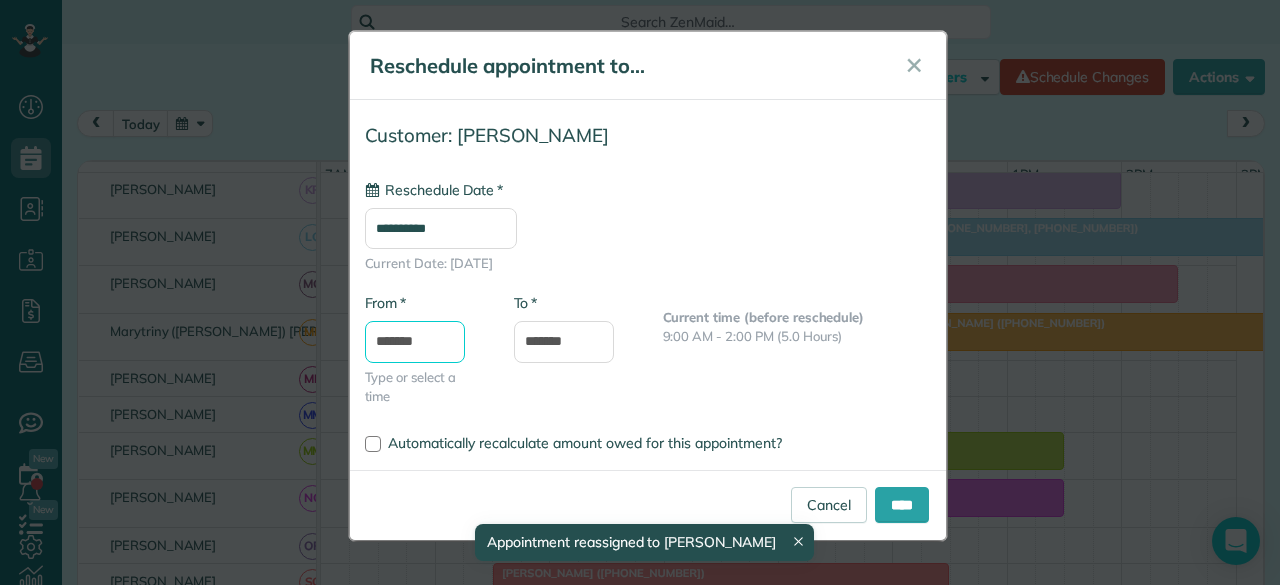click on "*******" at bounding box center [415, 342] 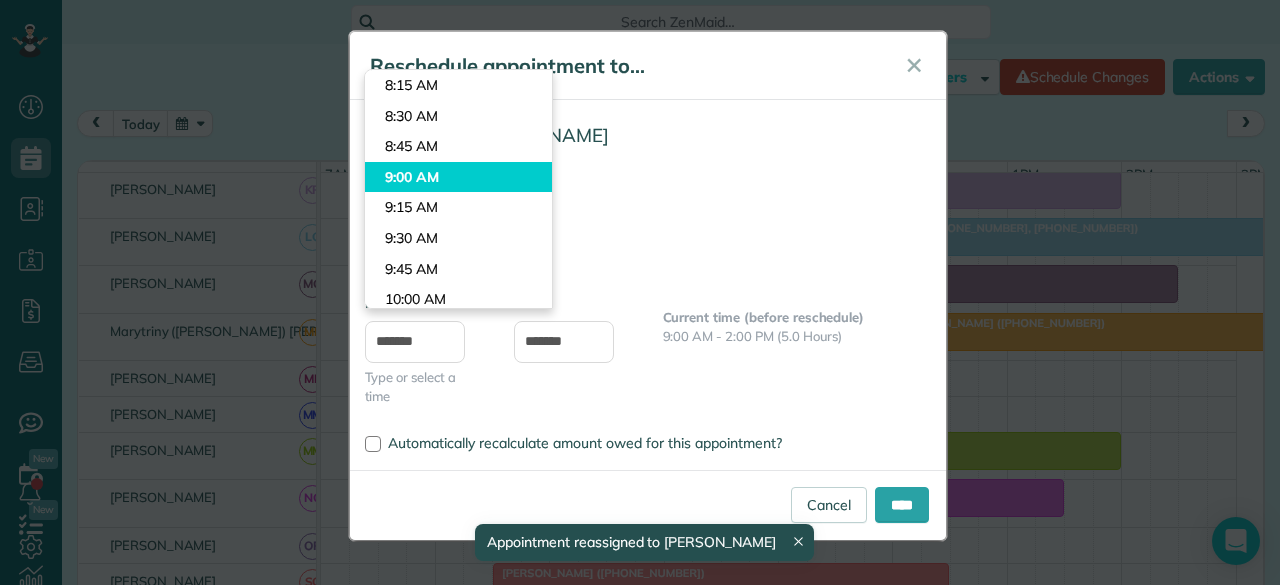 type on "*******" 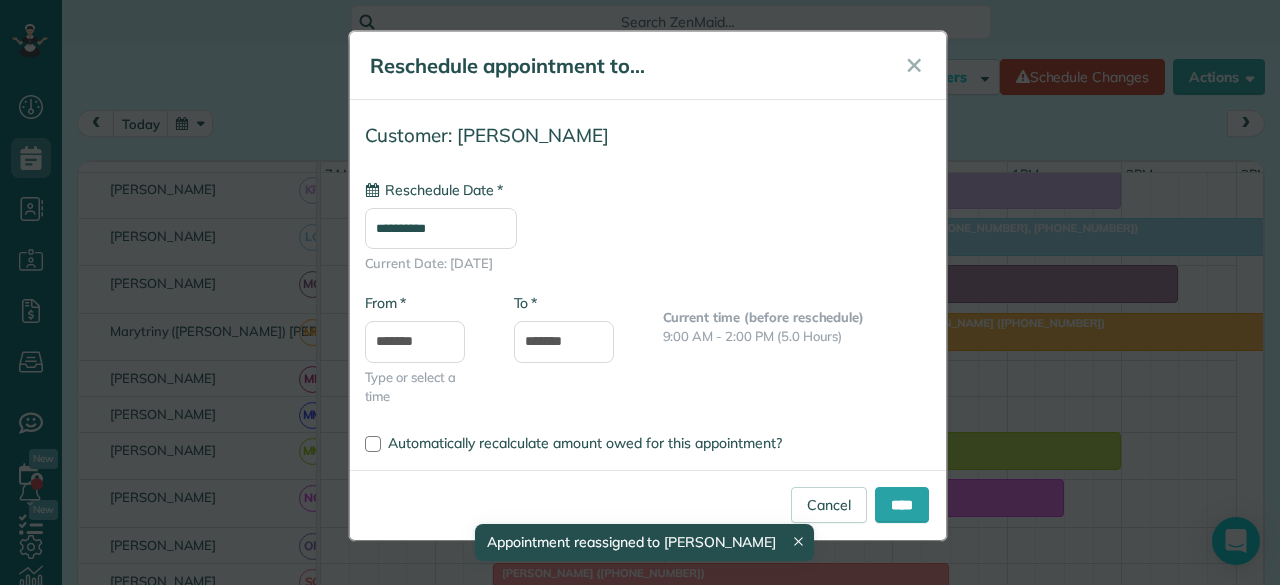 click on "Dashboard
Scheduling
Calendar View
List View
Dispatch View - Weekly scheduling (Beta)" at bounding box center (640, 292) 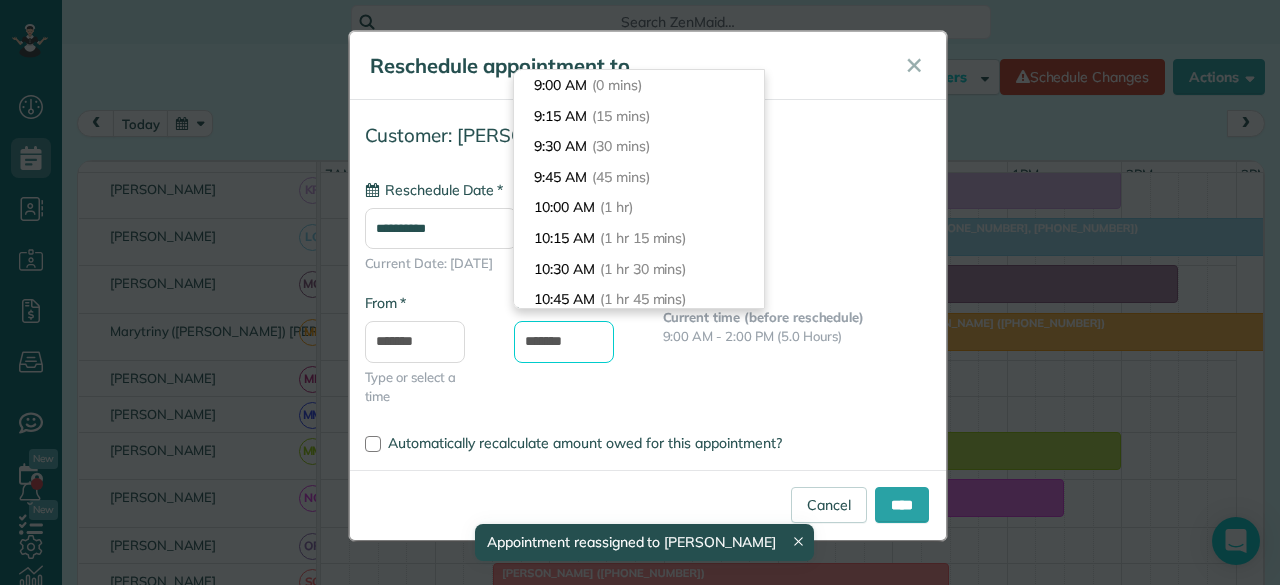 drag, startPoint x: 538, startPoint y: 340, endPoint x: 483, endPoint y: 346, distance: 55.326305 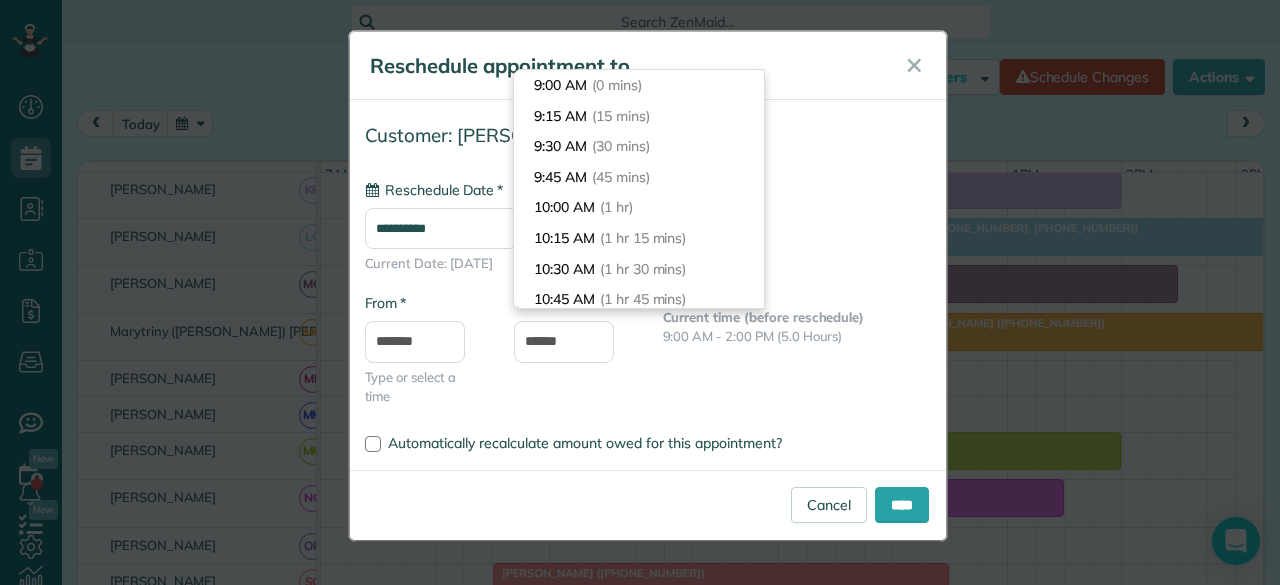 type on "*******" 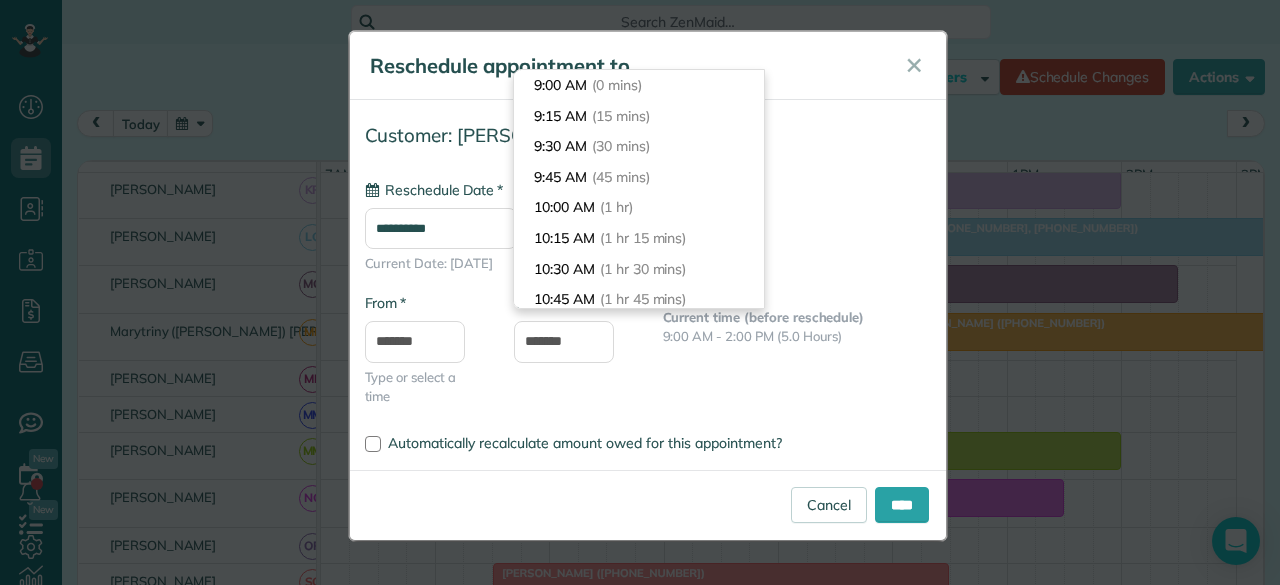 click on "**********" at bounding box center (648, 270) 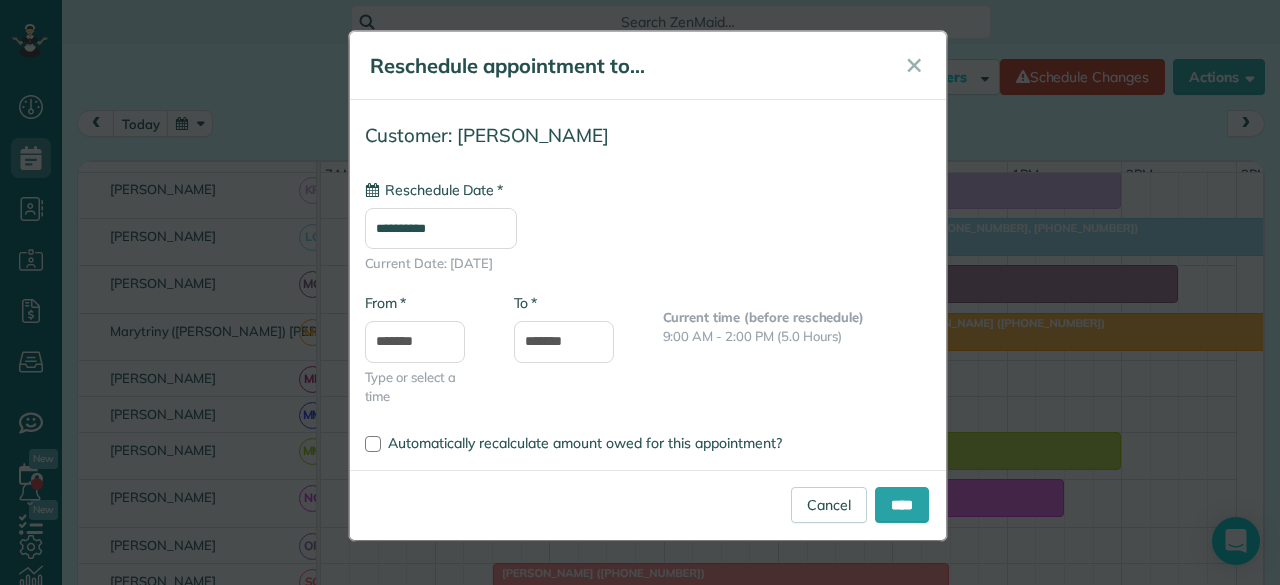 click on "**********" at bounding box center [441, 228] 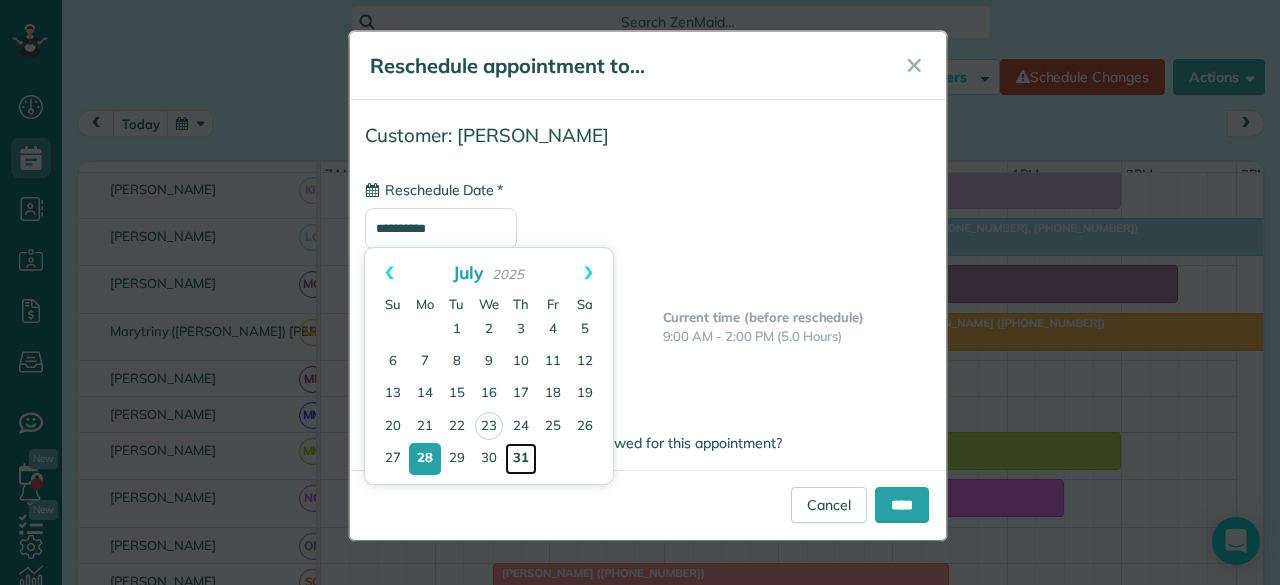 click on "31" at bounding box center [521, 459] 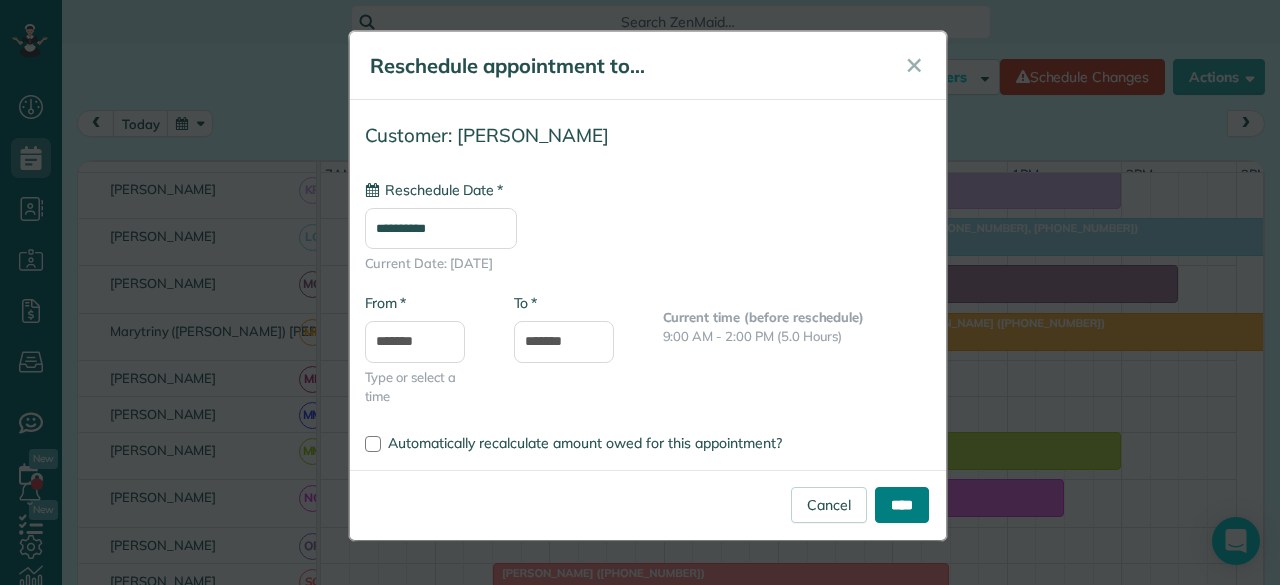 click on "****" at bounding box center [902, 505] 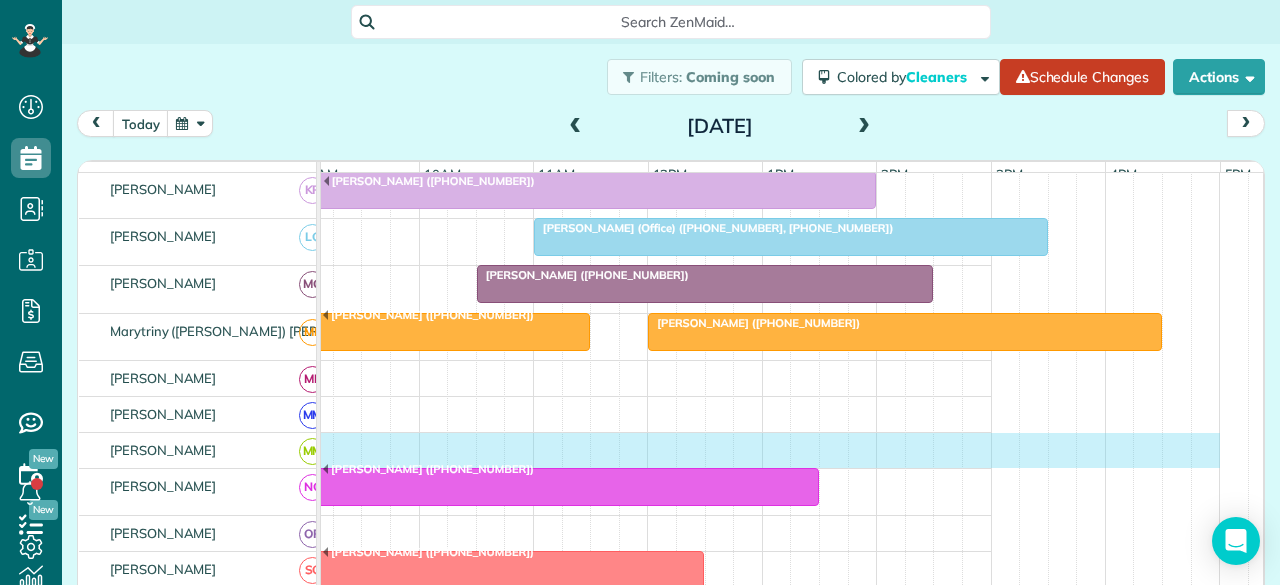drag, startPoint x: 555, startPoint y: 449, endPoint x: 1188, endPoint y: 440, distance: 633.06396 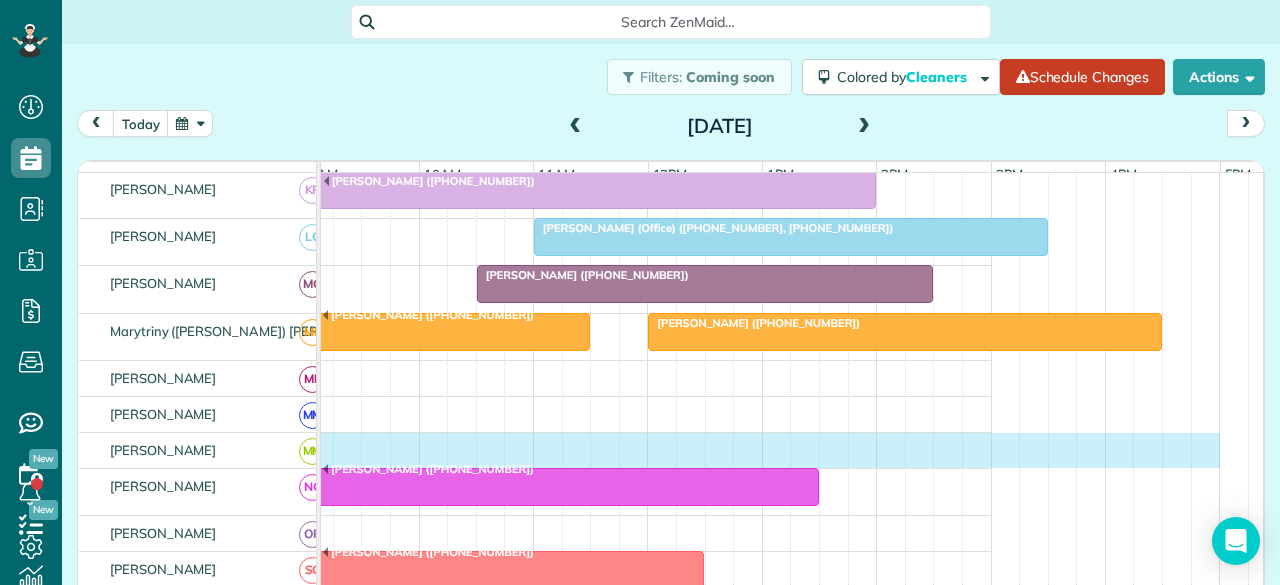 click at bounding box center (534, 450) 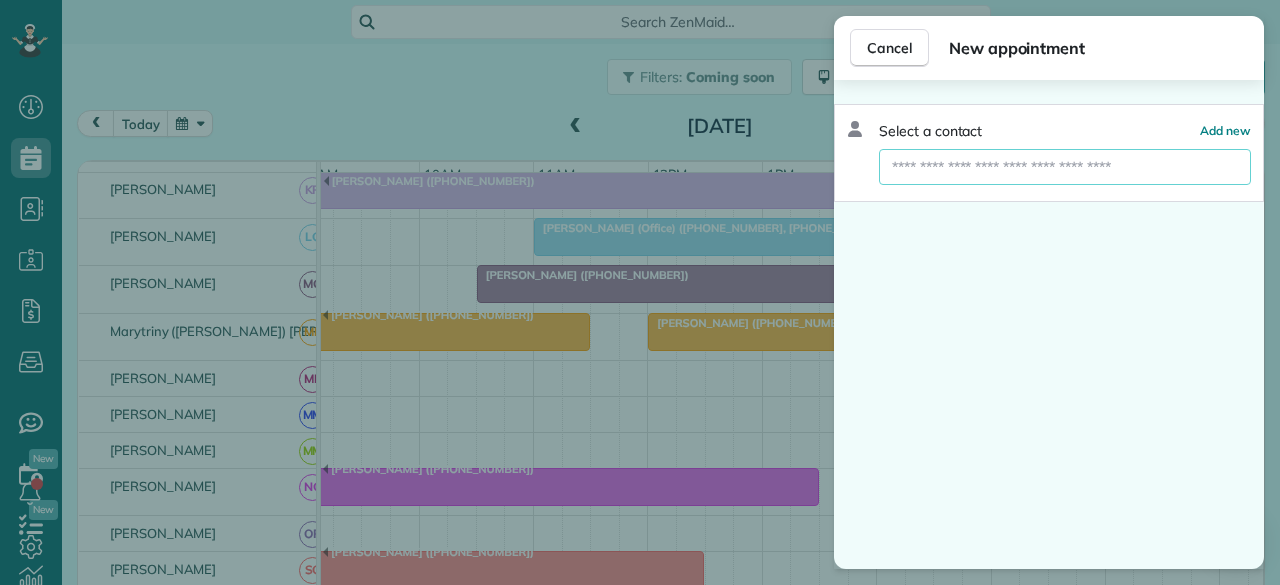 click at bounding box center (1065, 167) 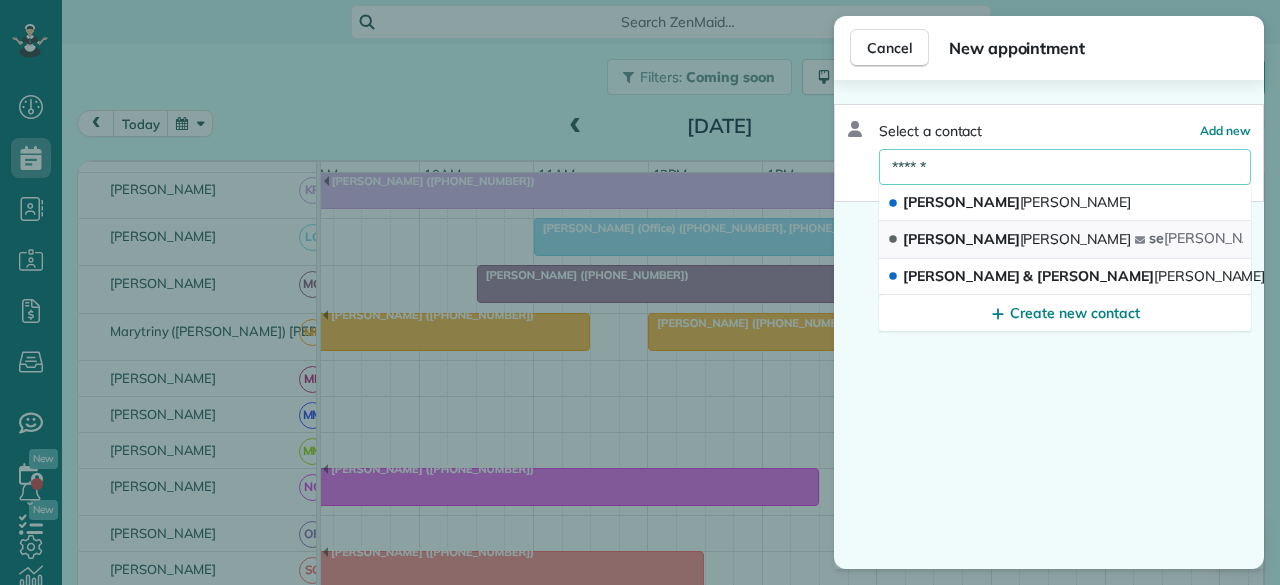 type on "******" 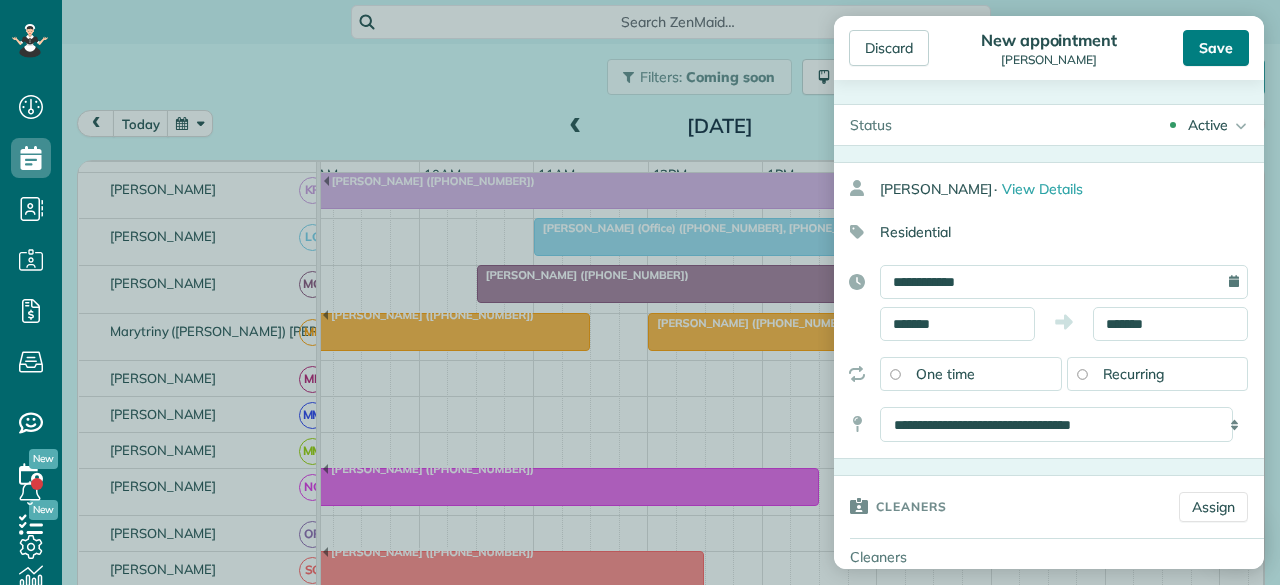 click on "Save" at bounding box center (1216, 48) 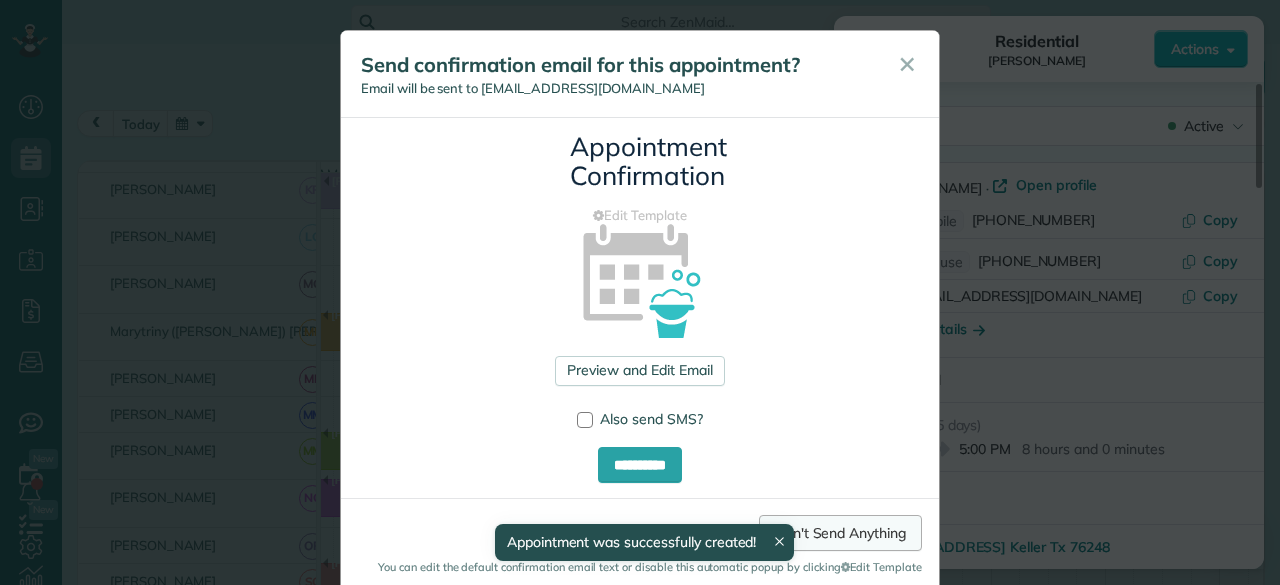click on "Don't Send Anything" at bounding box center (840, 533) 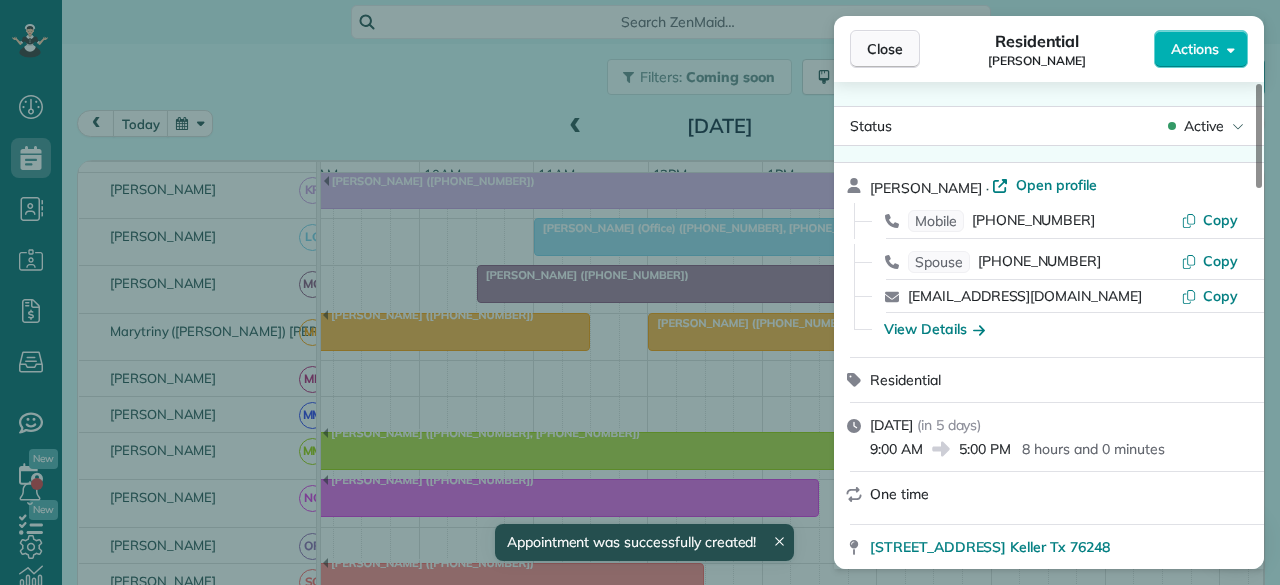 click on "Close" at bounding box center [885, 49] 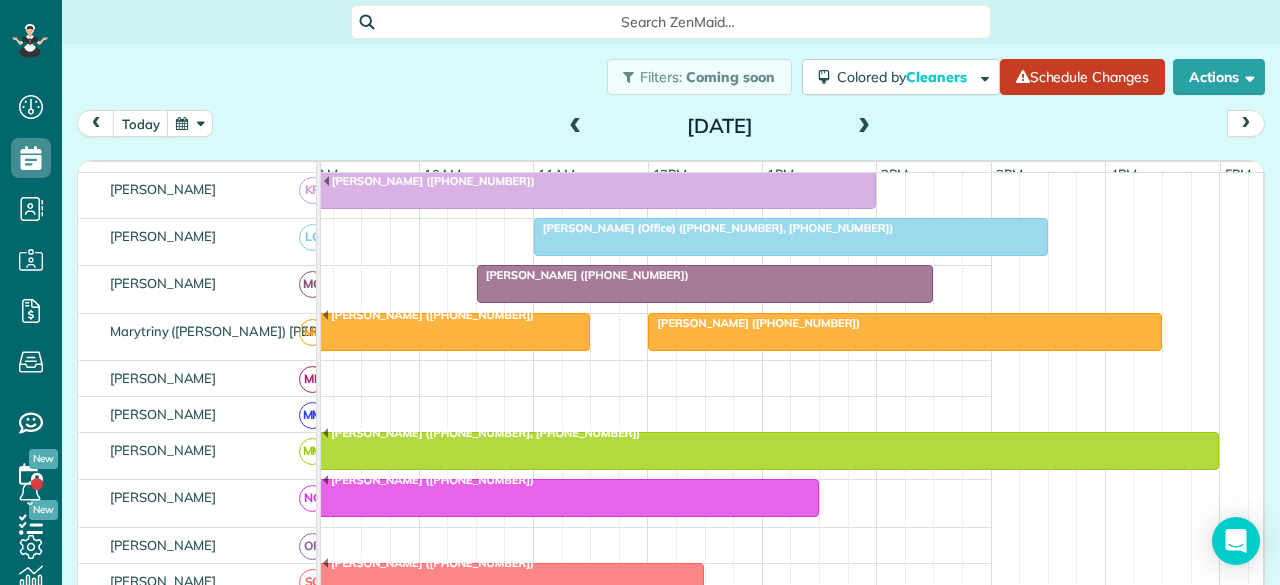 scroll, scrollTop: 33, scrollLeft: 0, axis: vertical 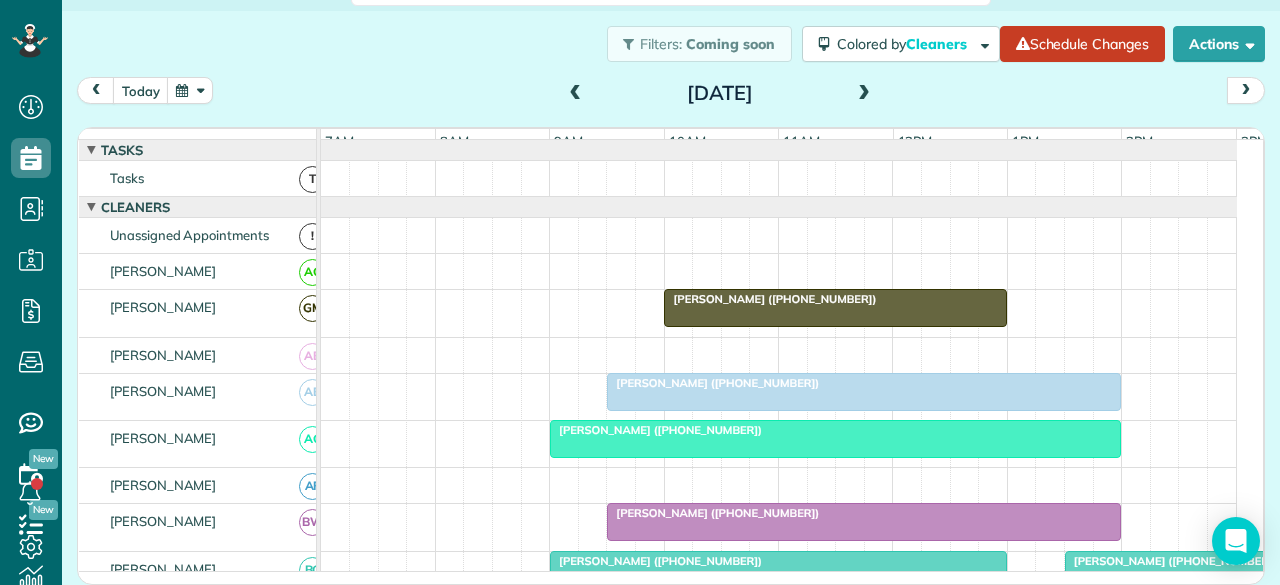 click at bounding box center [864, 94] 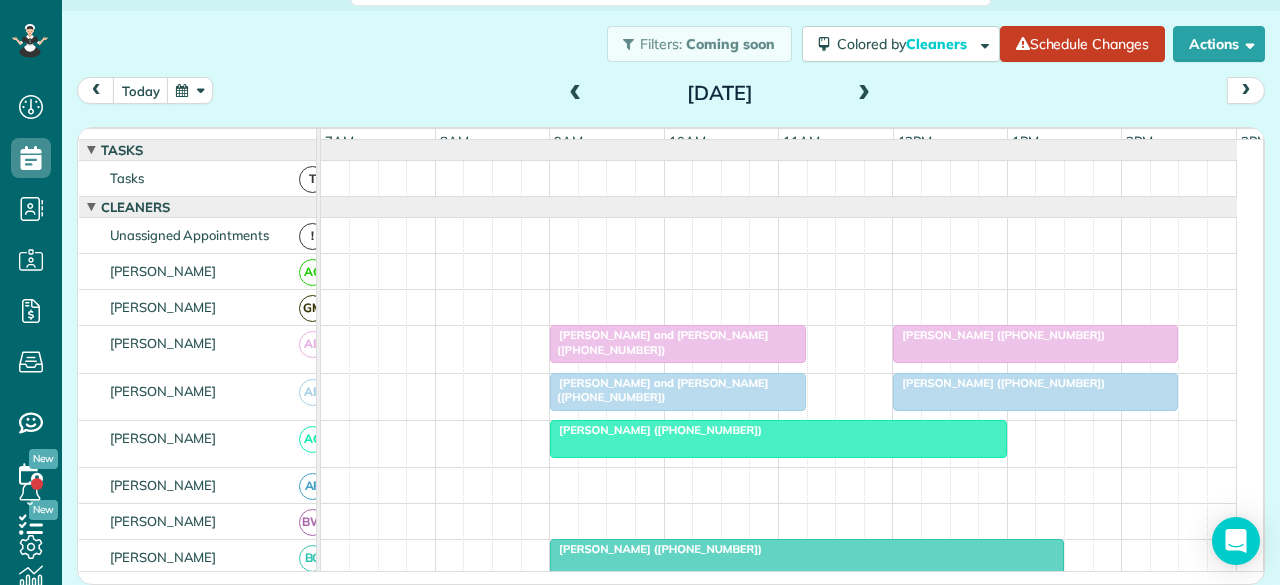 click at bounding box center [864, 94] 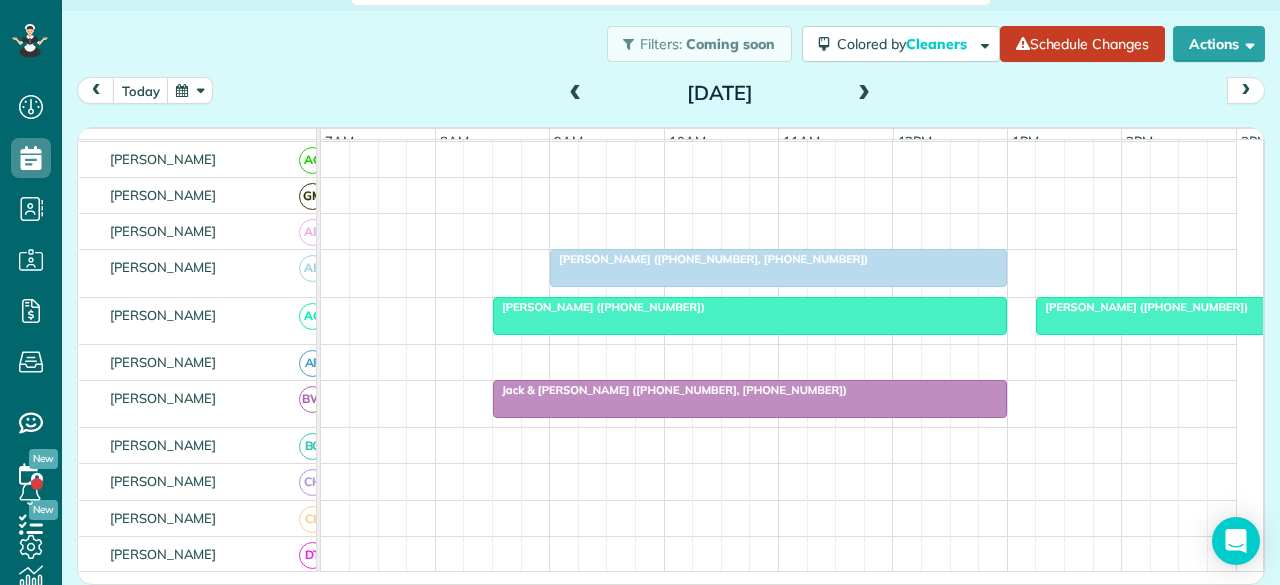 click at bounding box center (576, 94) 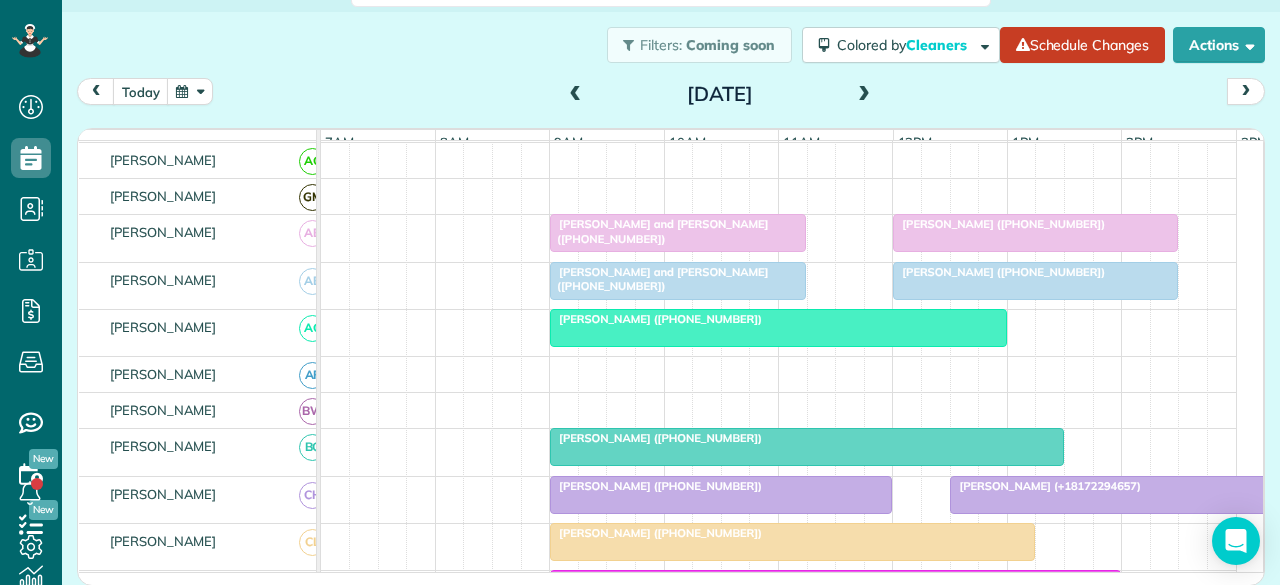 click at bounding box center (576, 95) 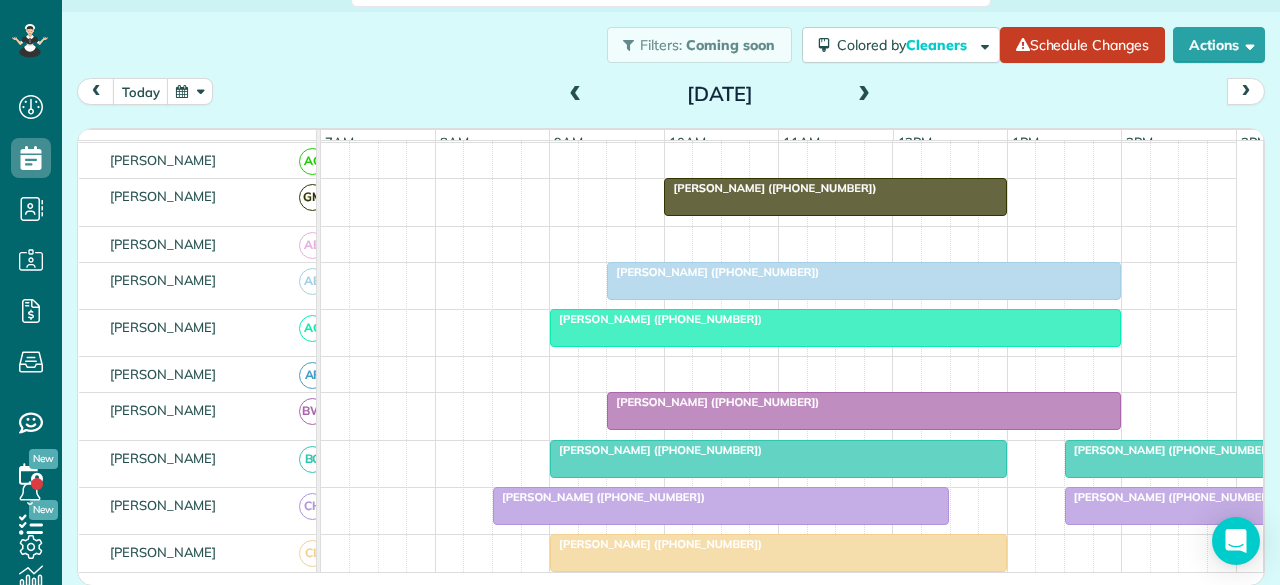 scroll, scrollTop: 212, scrollLeft: 0, axis: vertical 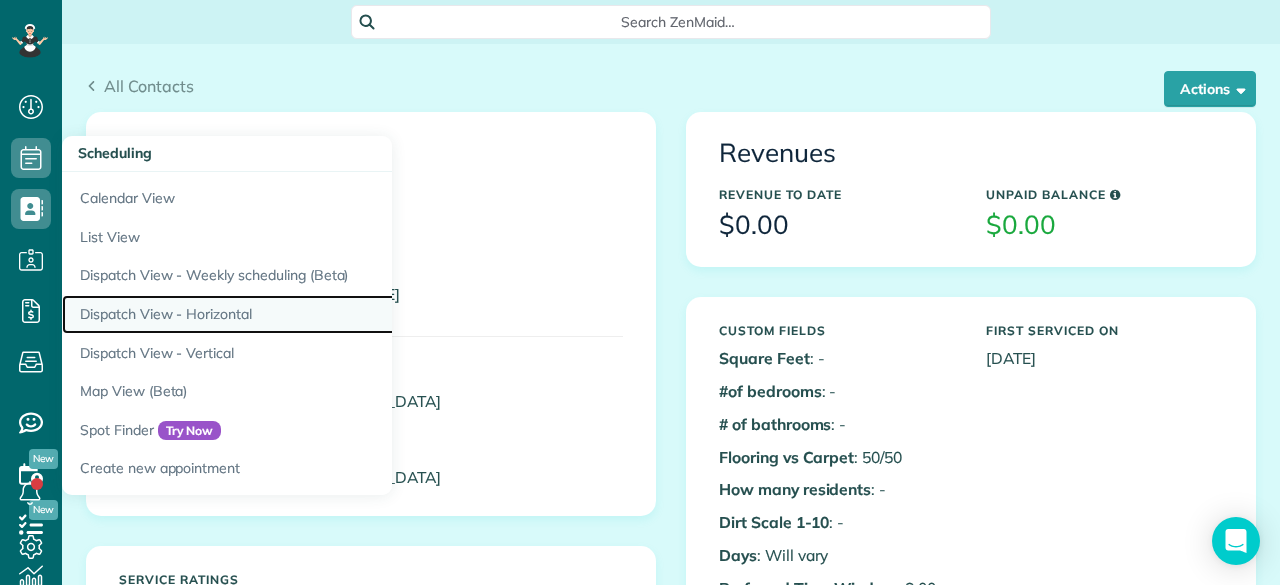 click on "Dispatch View - Horizontal" at bounding box center [312, 314] 